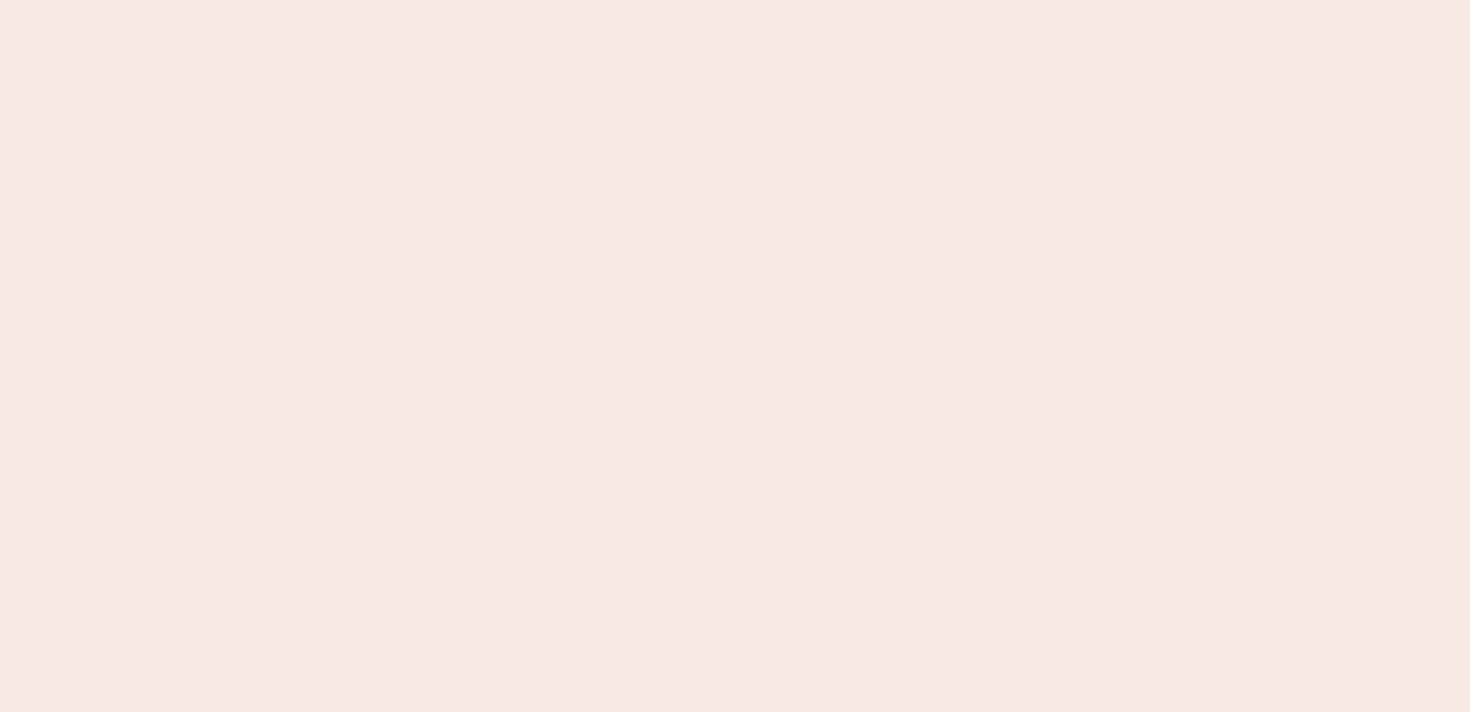 scroll, scrollTop: 0, scrollLeft: 0, axis: both 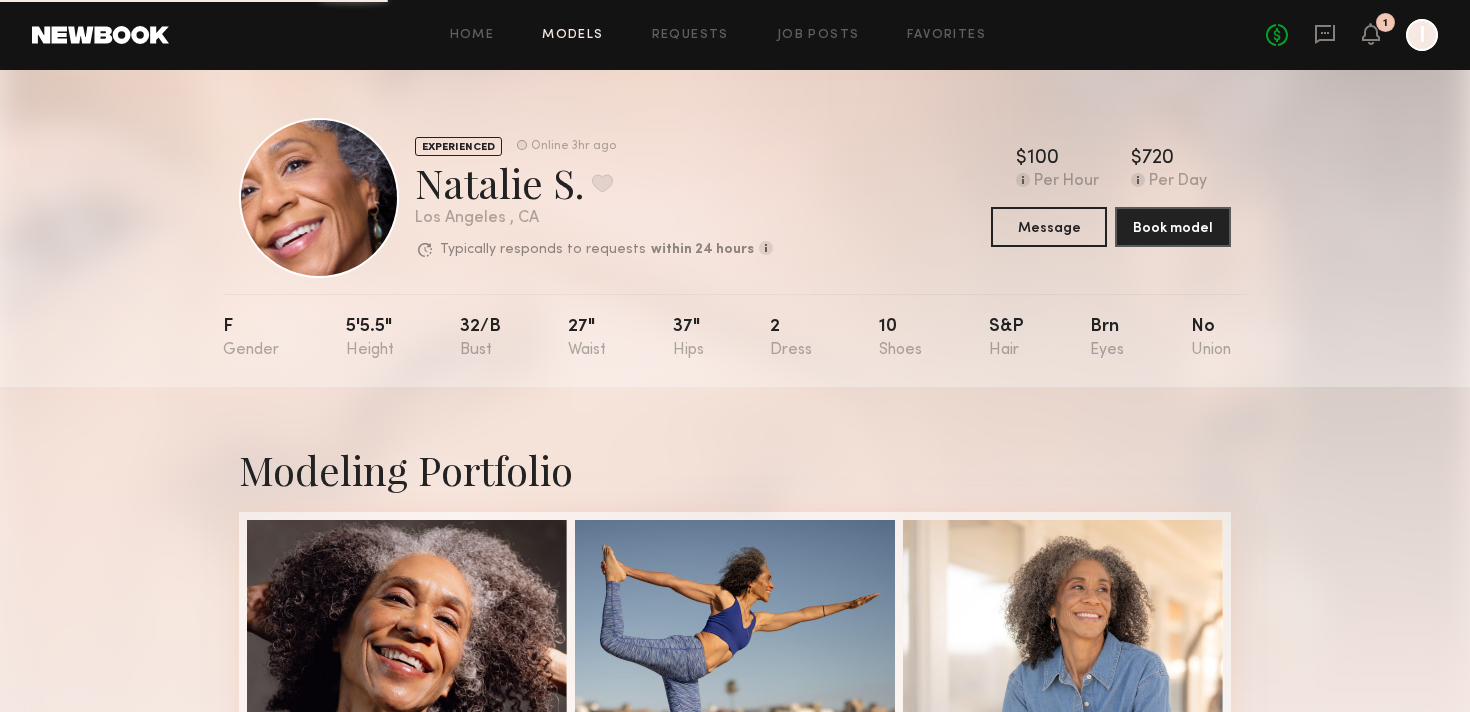 click on "Models" 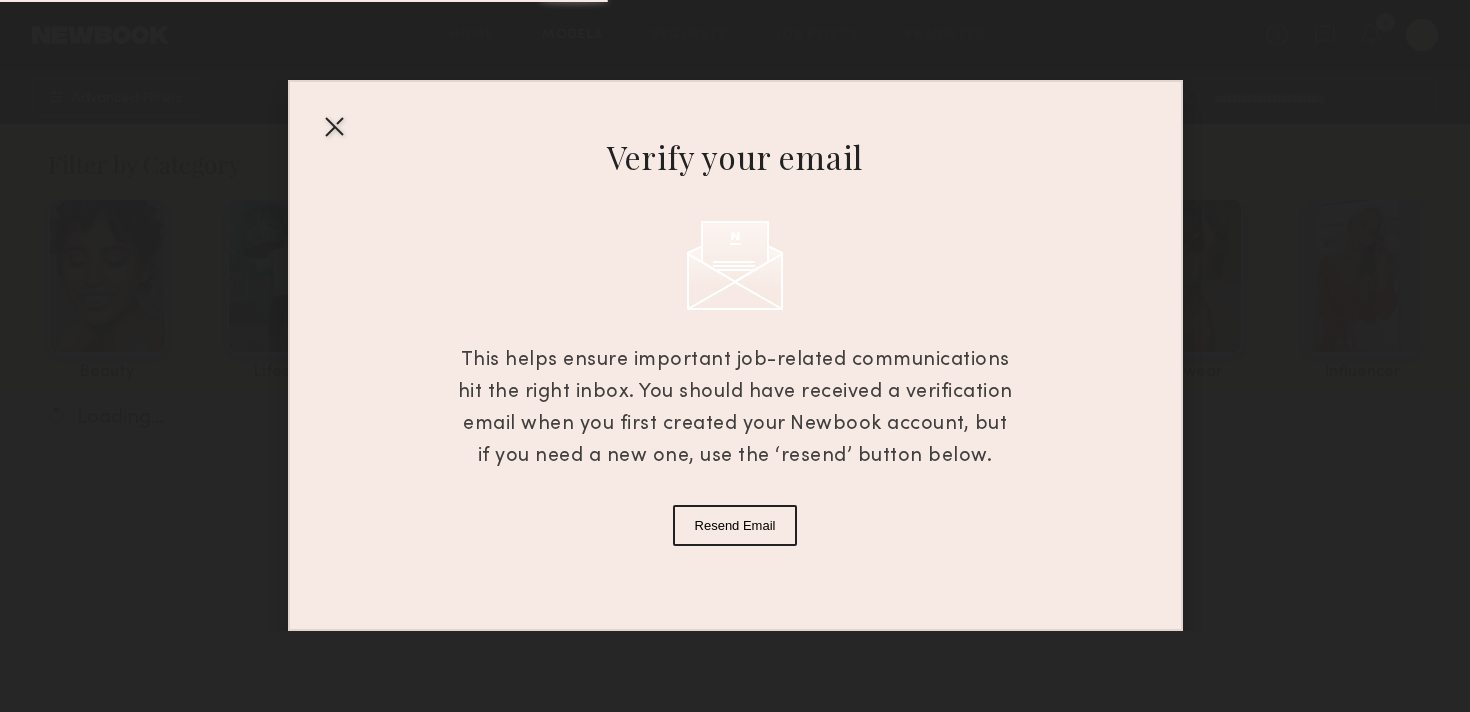 click on "Verify your email   This helps ensure important job-related communications hit the right inbox. You should have received a verification email when you first created your Newbook account, but if you need a new one, use the ‘resend’ button below.   Resend Email" at bounding box center (735, 315) 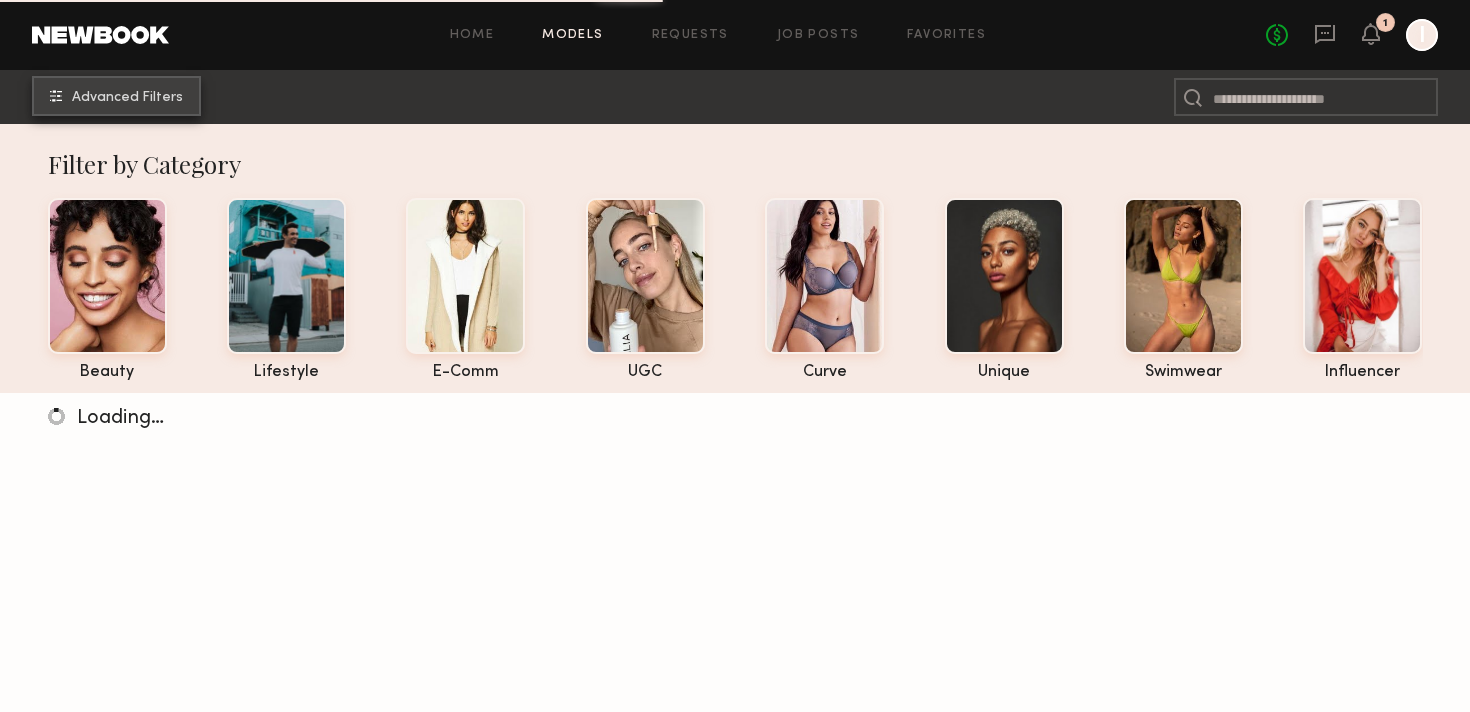 click on "Advanced Filters" 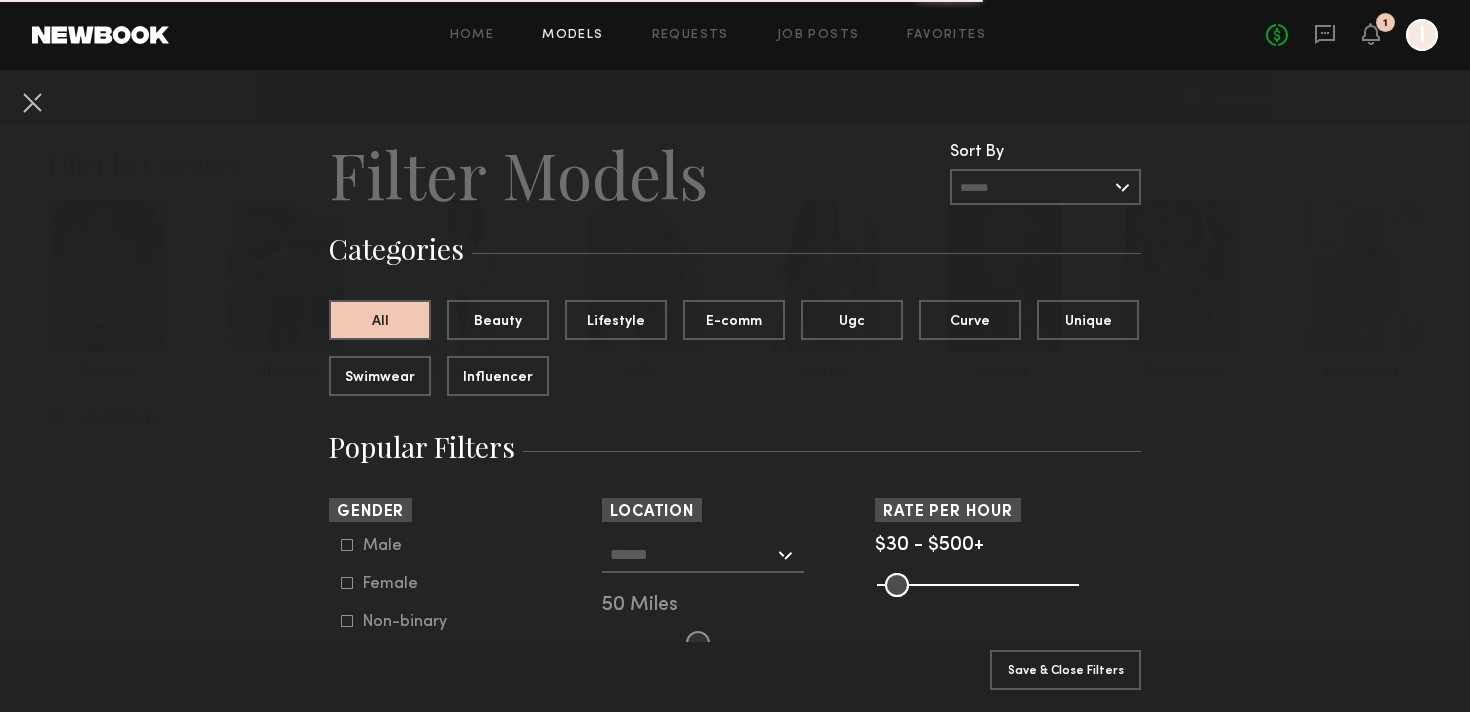scroll, scrollTop: 64, scrollLeft: 0, axis: vertical 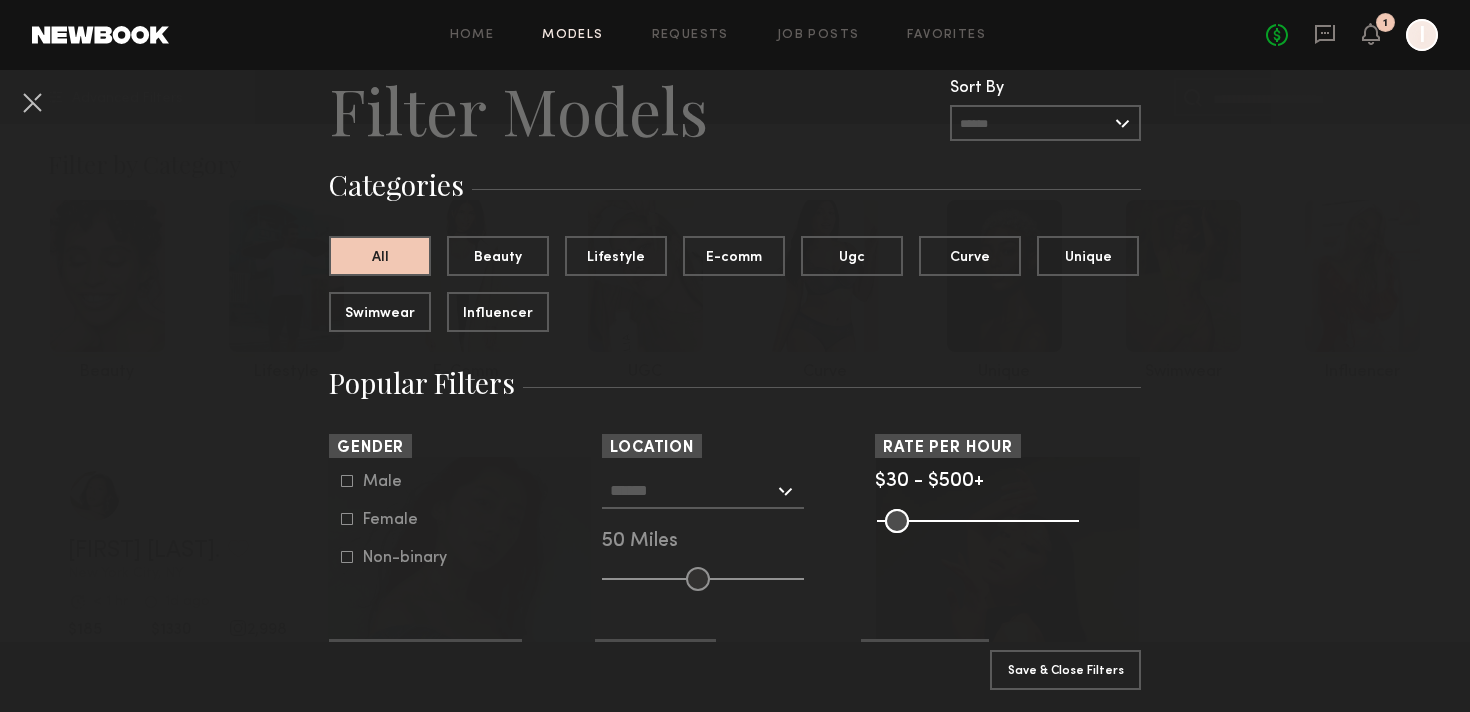 click on "Non-binary" 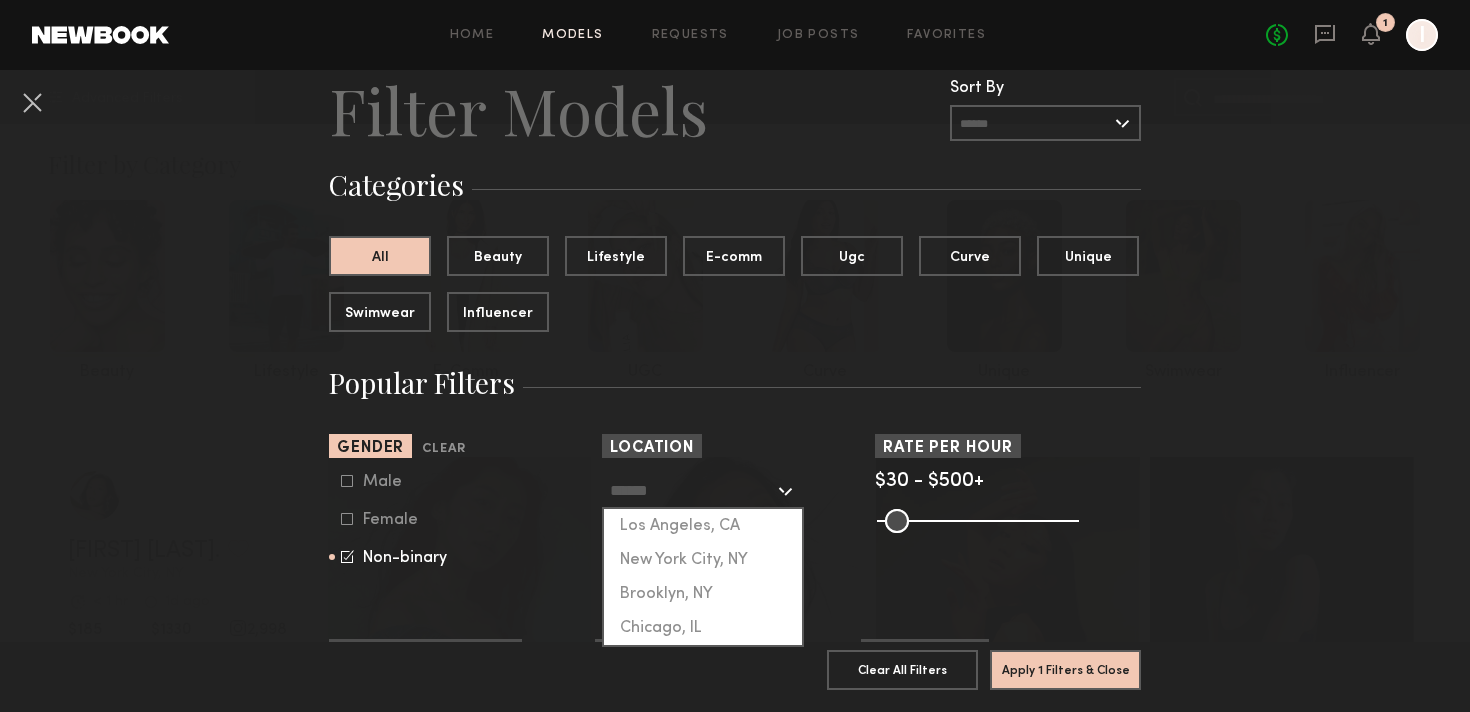 click 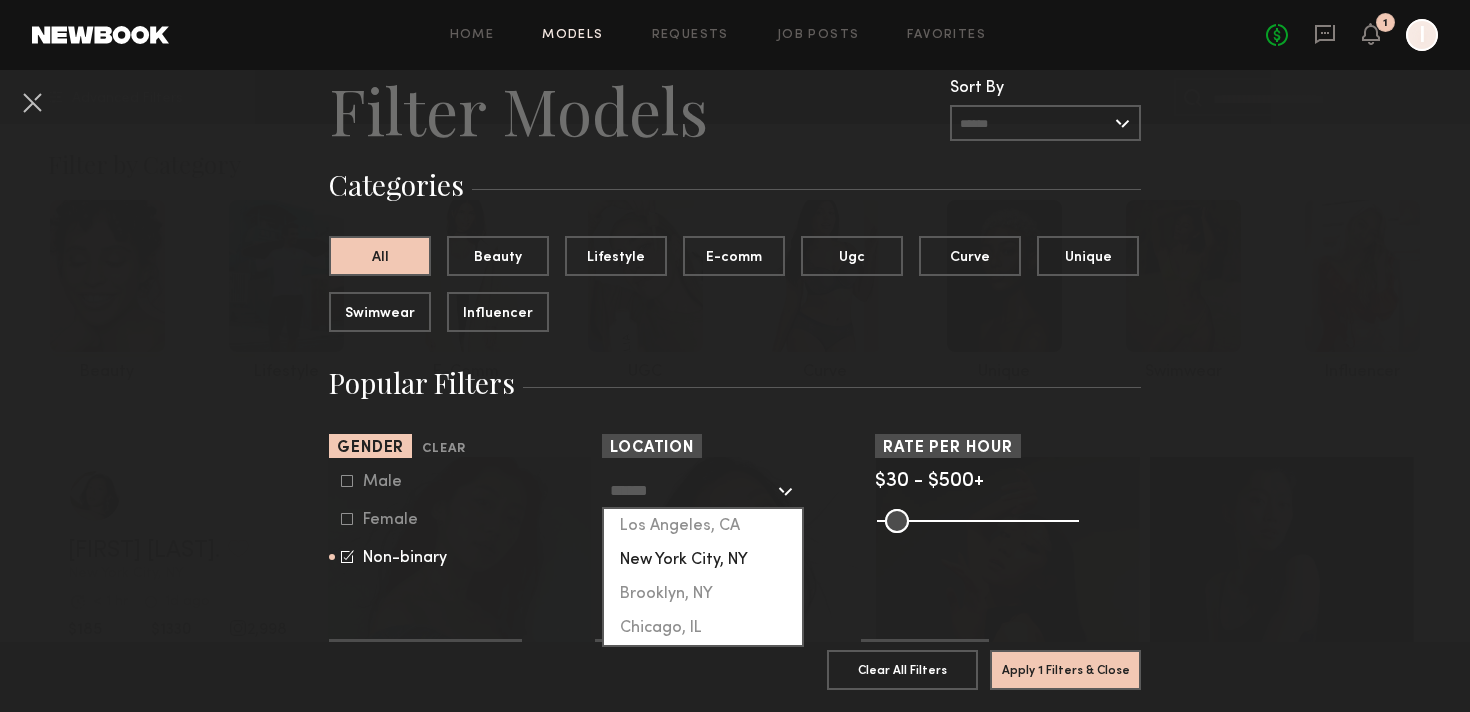 click on "New York City, NY" 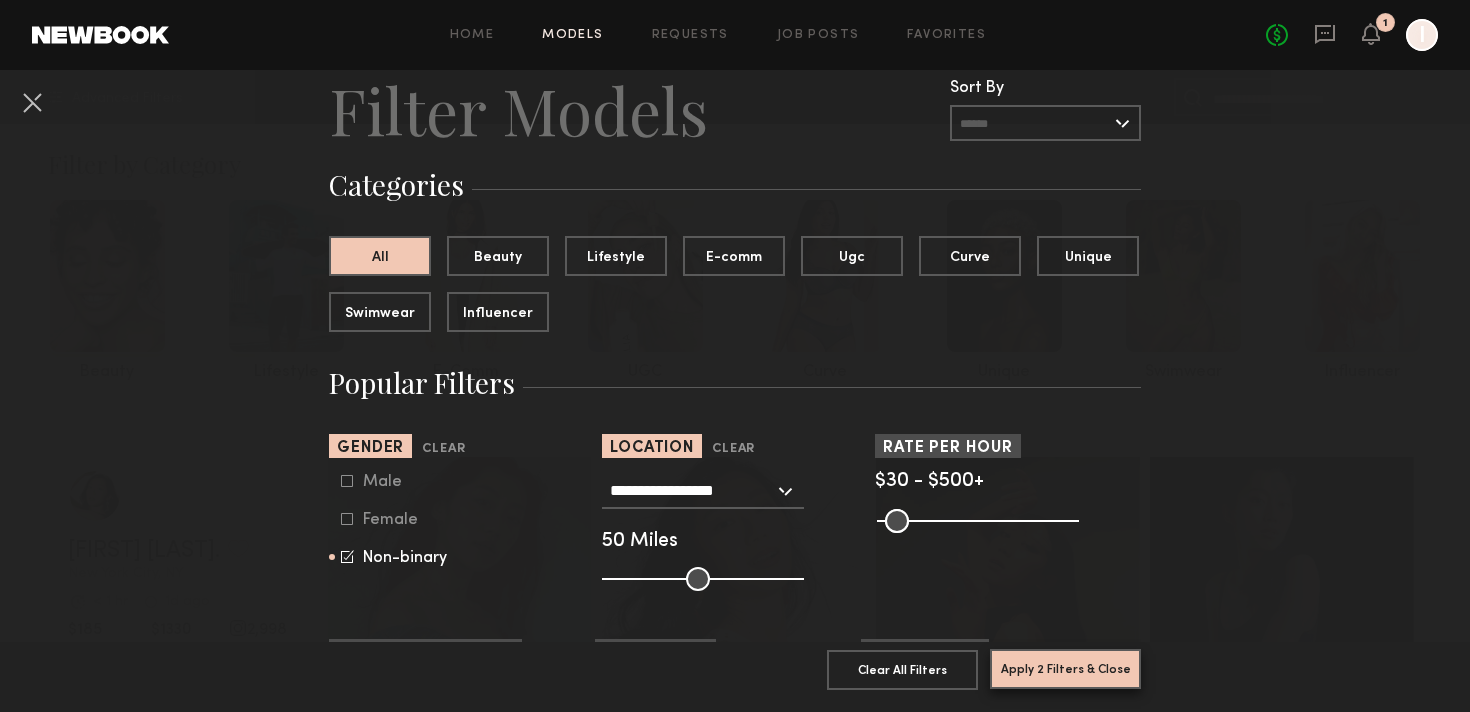 click on "Apply 2 Filters & Close" 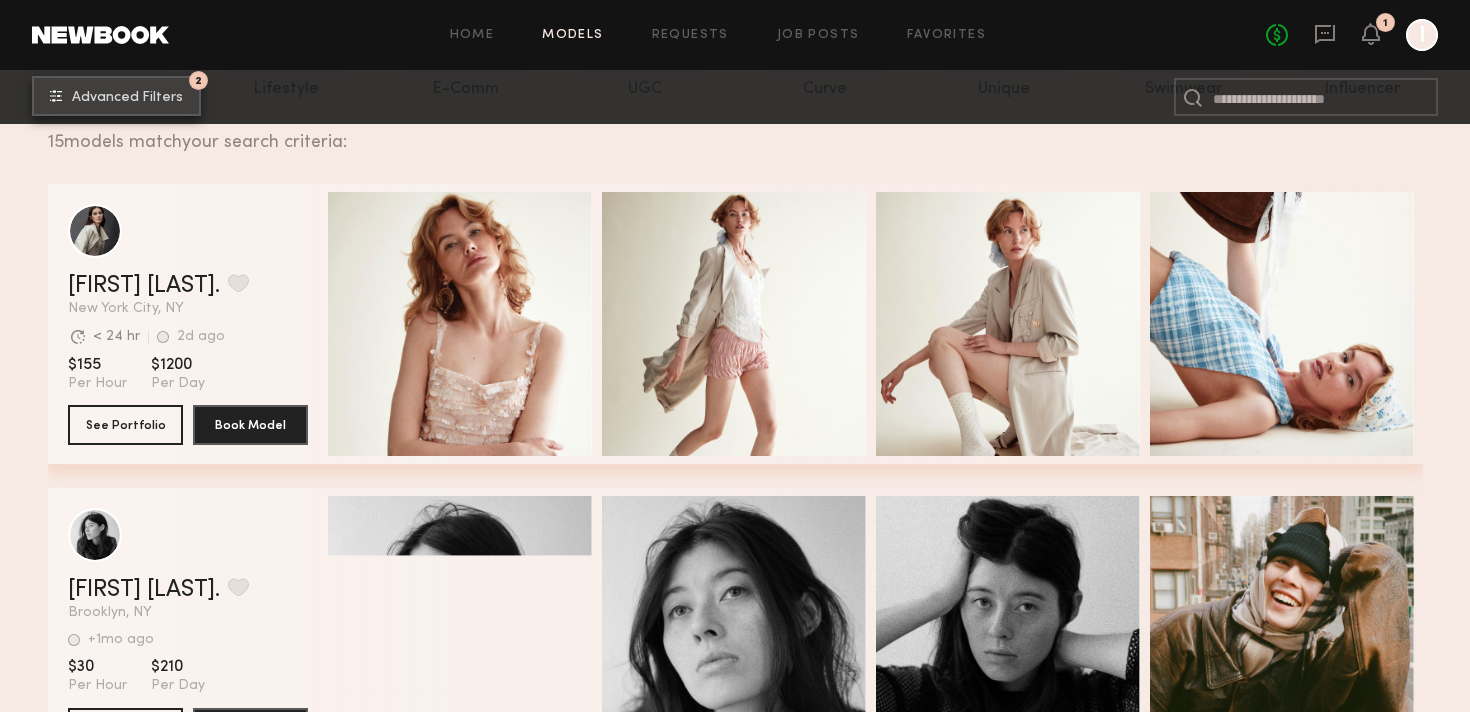 scroll, scrollTop: 290, scrollLeft: 0, axis: vertical 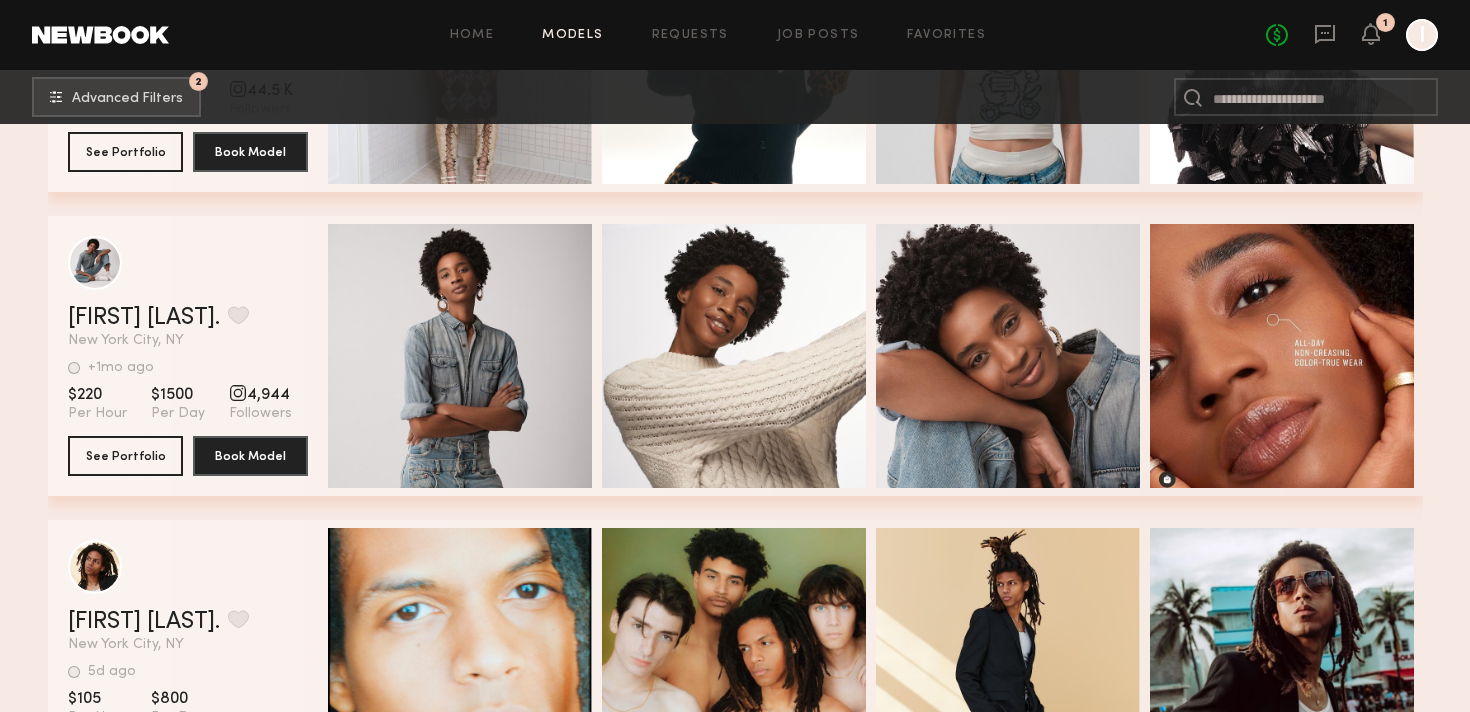 click on "Goldie C. Favorite New York City, NY +1mo ago Last Online View Portfolio +1mo ago Last Online $220 Per Hour $1500 Per Day 4,944 Followers See Portfolio Book Model Quick Preview Quick Preview Quick Preview Quick Preview" 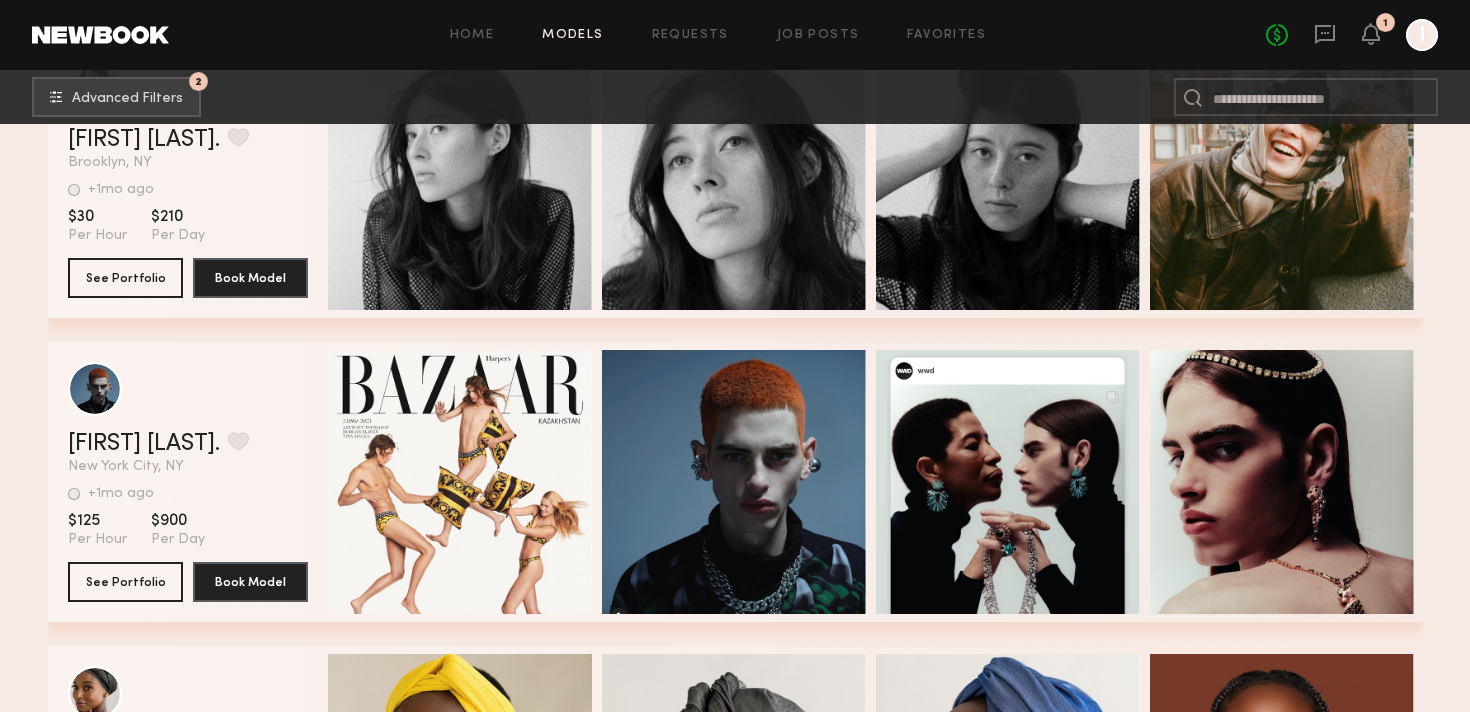 scroll, scrollTop: 739, scrollLeft: 0, axis: vertical 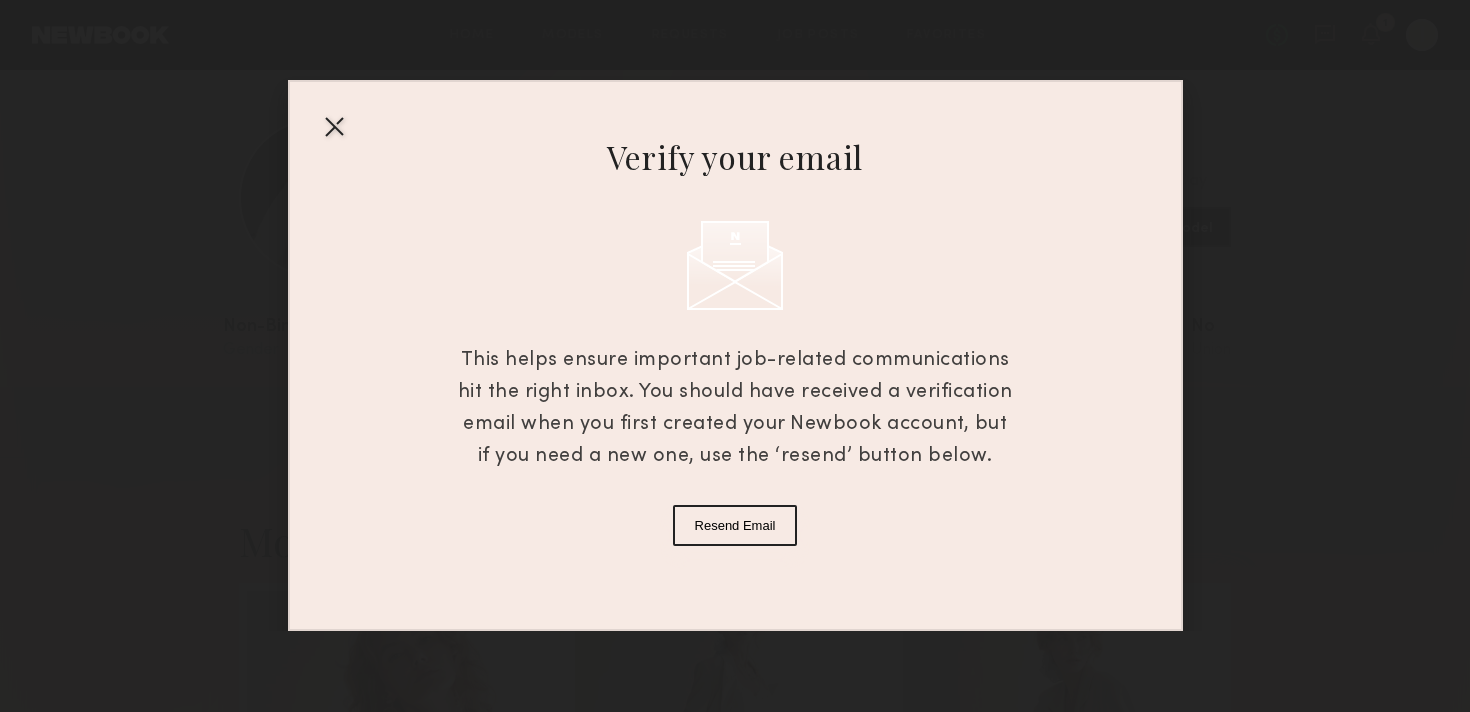 click at bounding box center (334, 126) 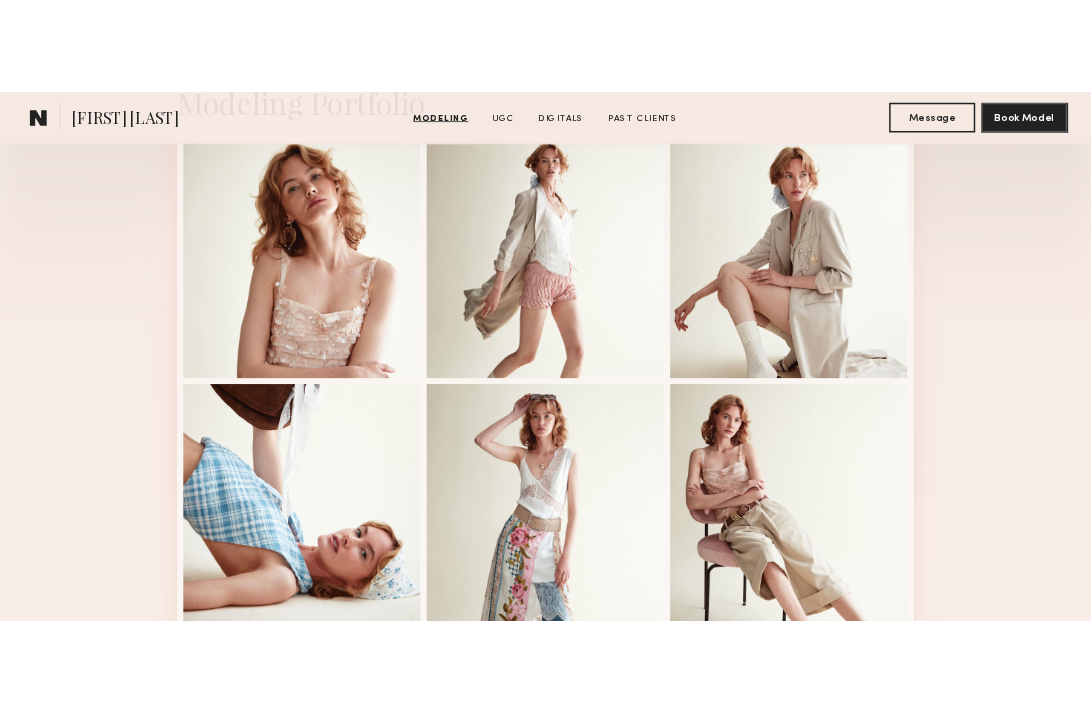 scroll, scrollTop: 530, scrollLeft: 0, axis: vertical 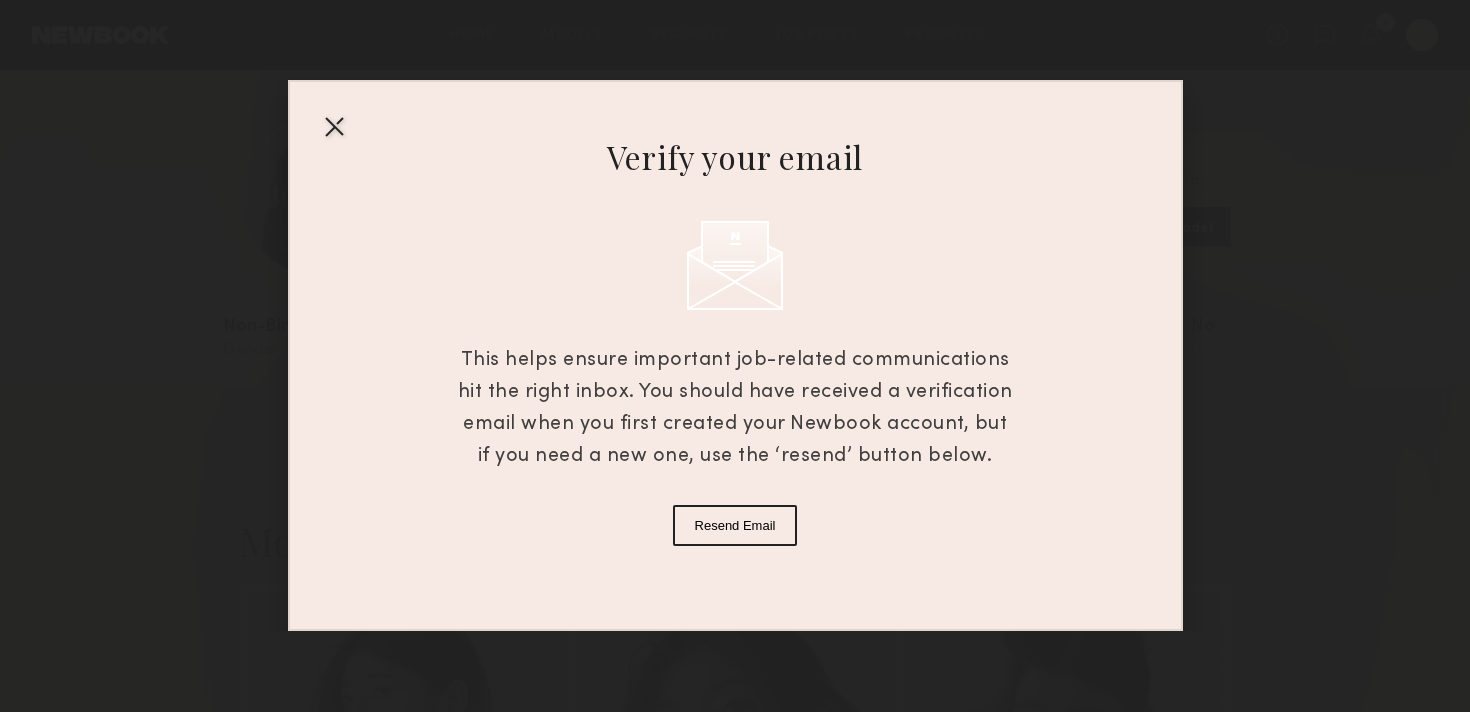 click at bounding box center [334, 126] 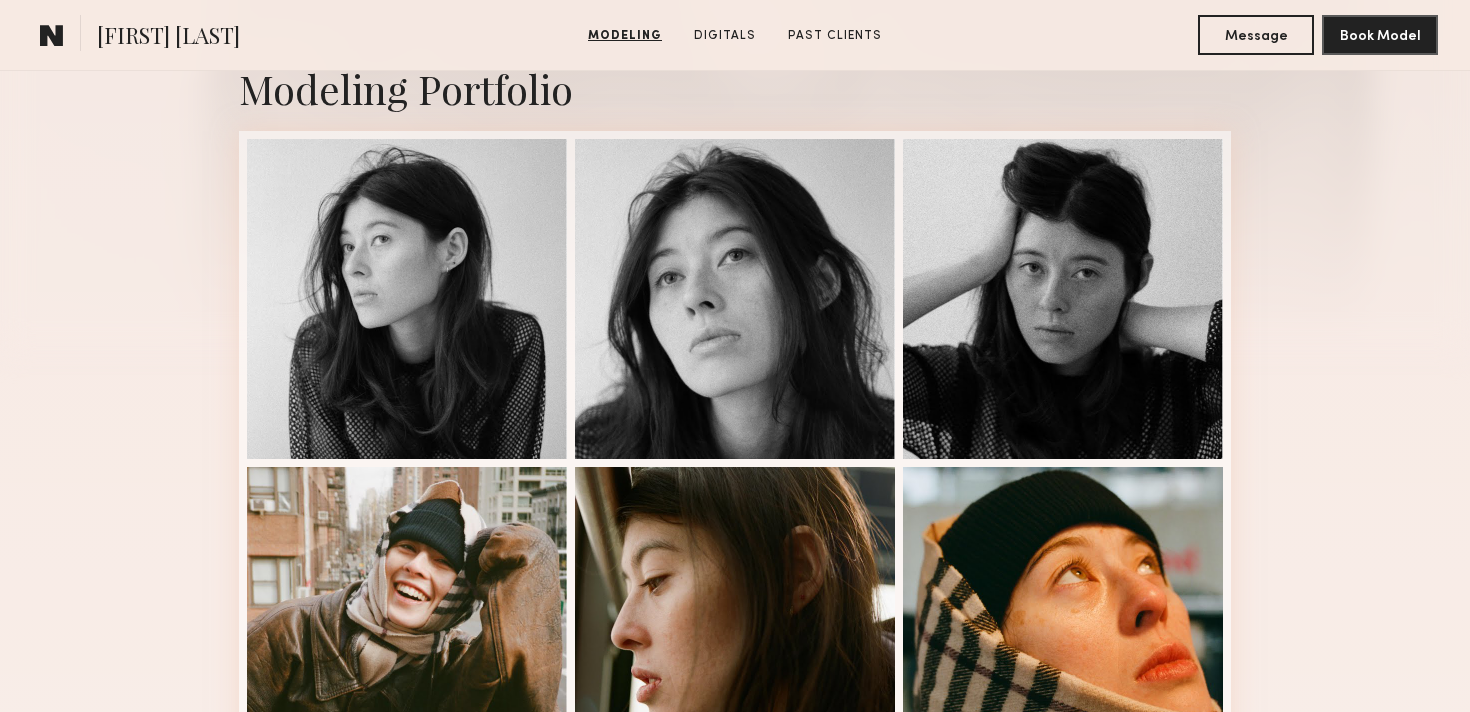 scroll, scrollTop: 449, scrollLeft: 0, axis: vertical 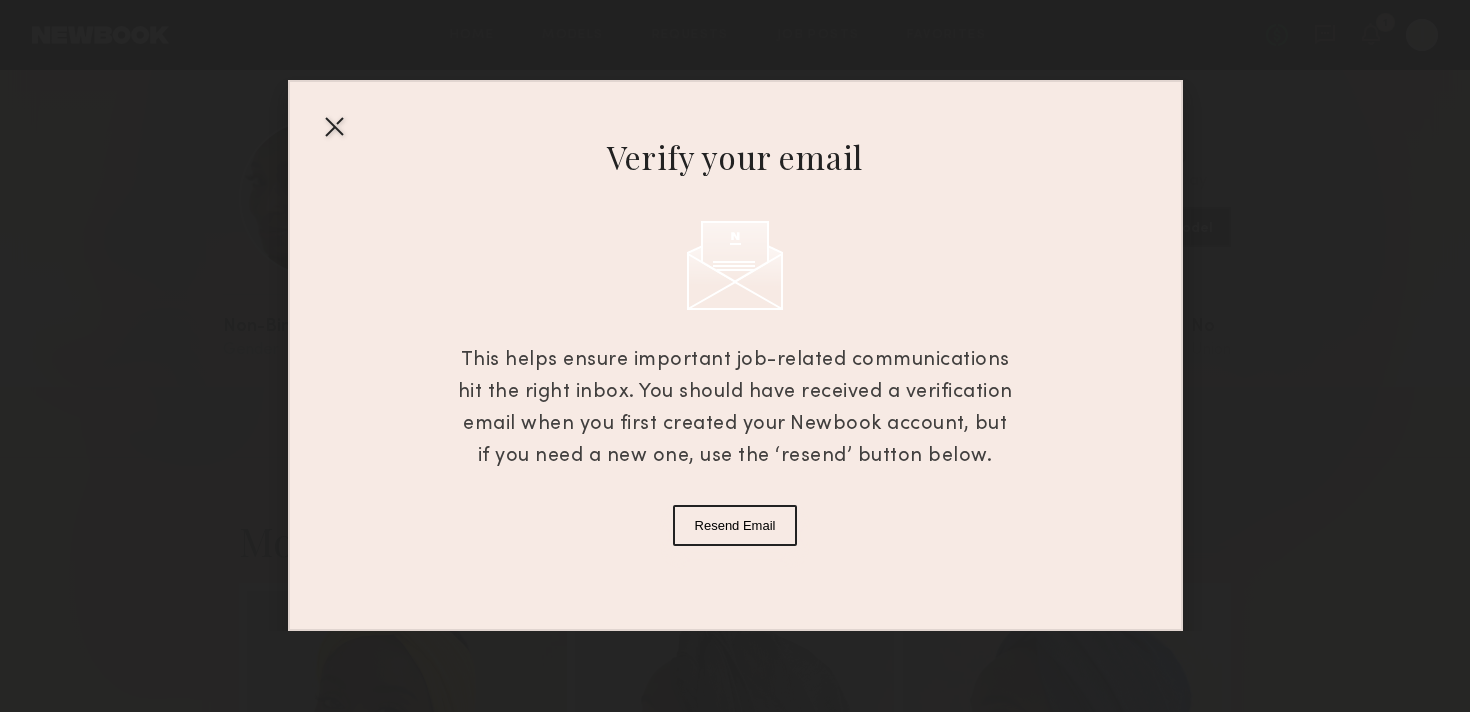 click at bounding box center (334, 126) 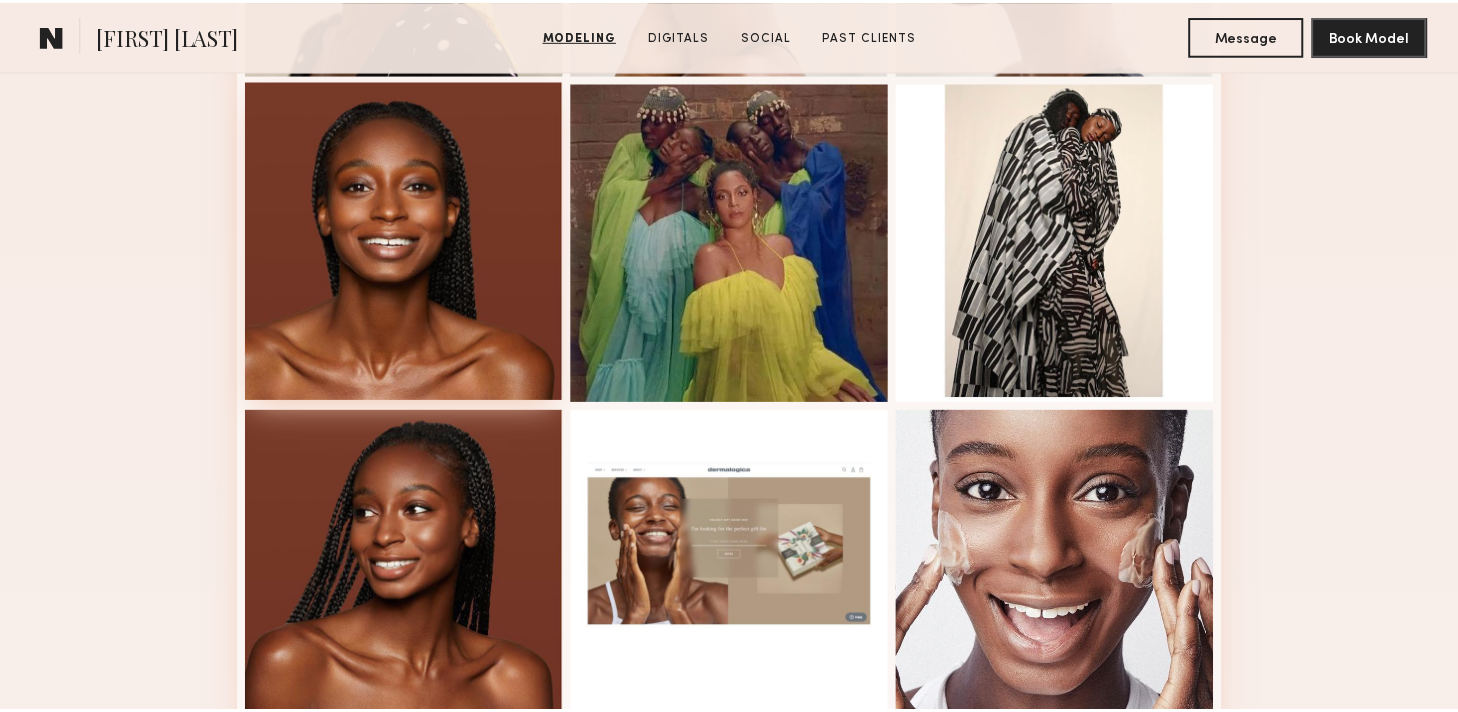 scroll, scrollTop: 830, scrollLeft: 0, axis: vertical 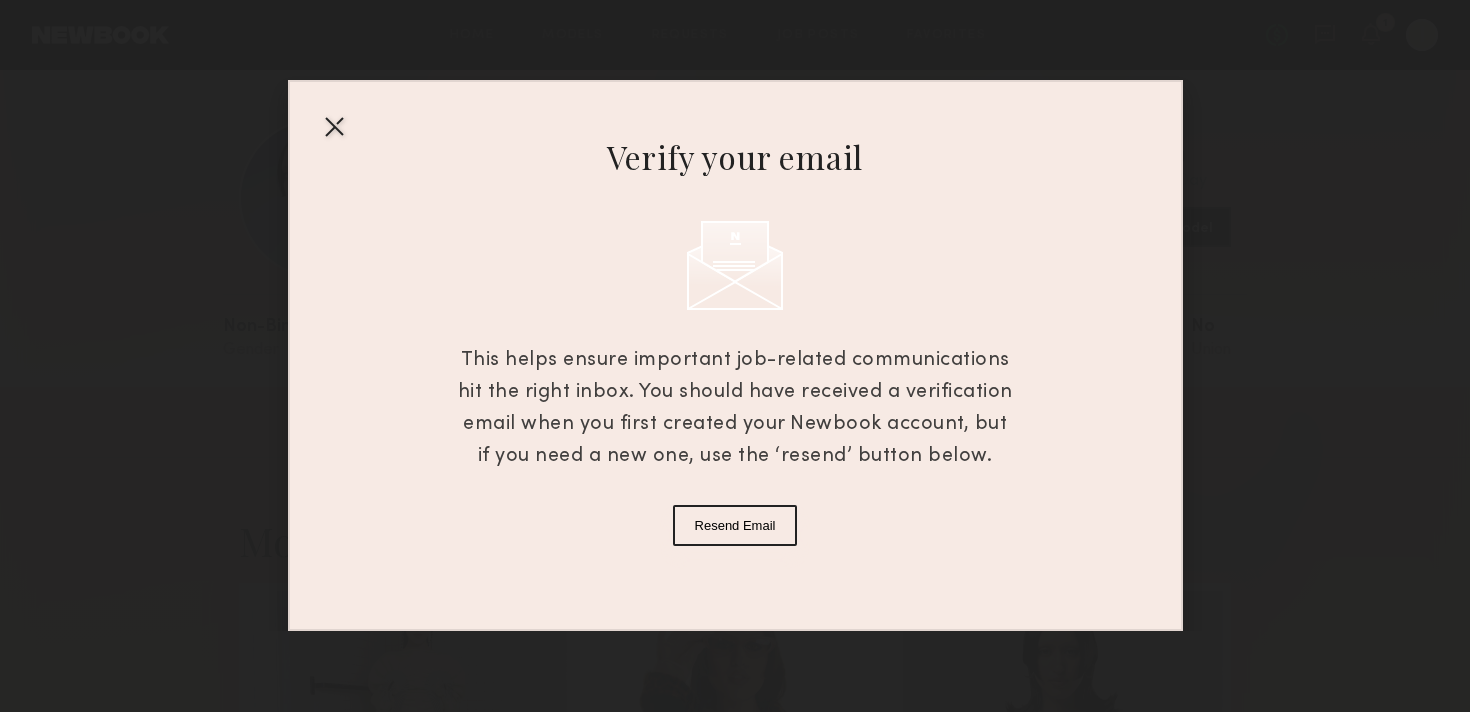 click at bounding box center [334, 126] 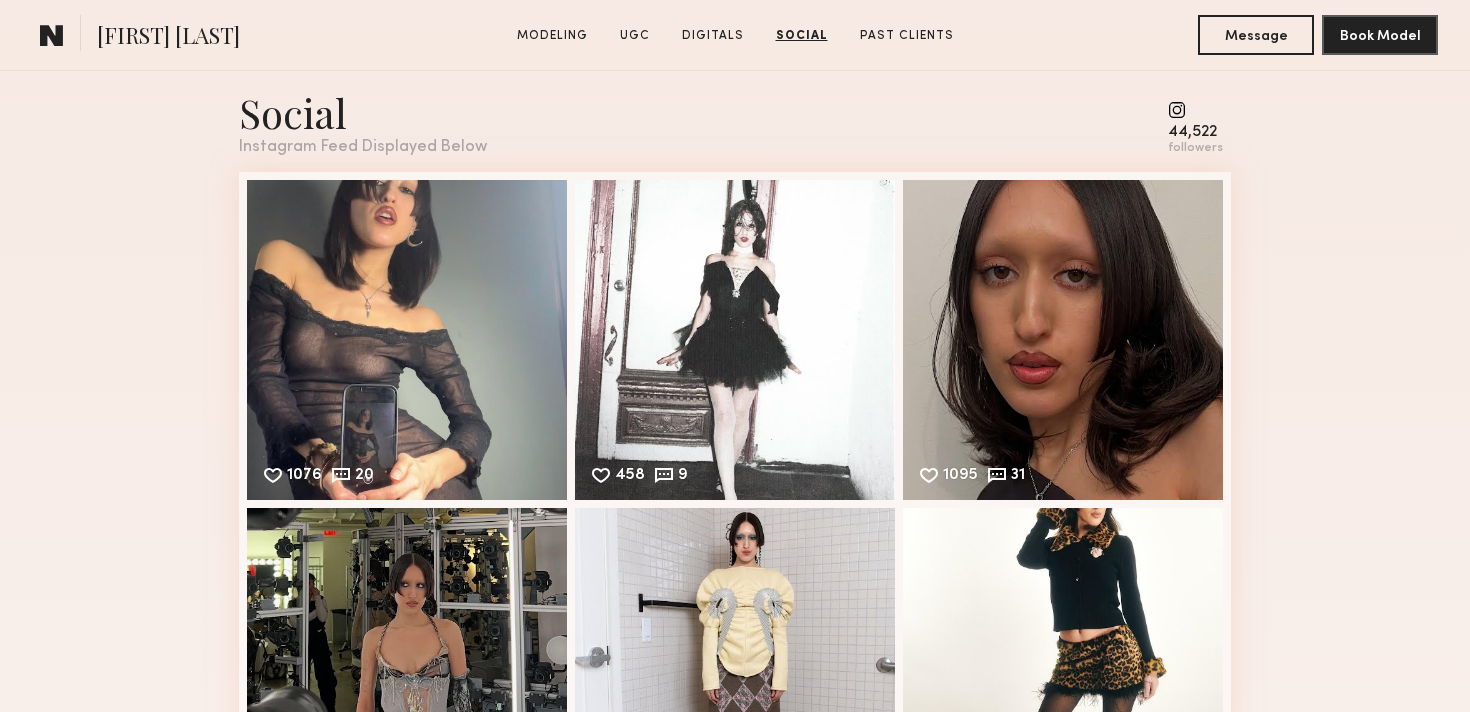 scroll, scrollTop: 5123, scrollLeft: 0, axis: vertical 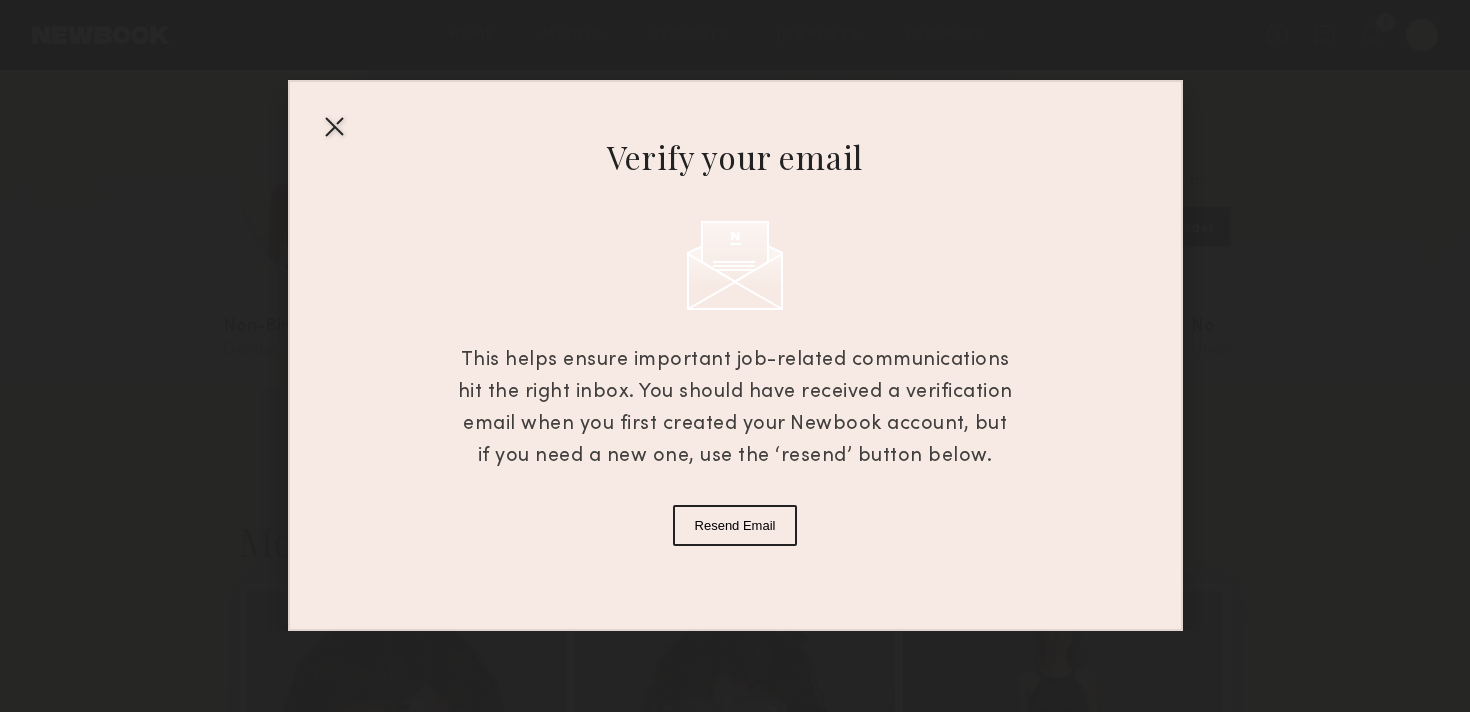 click at bounding box center [334, 126] 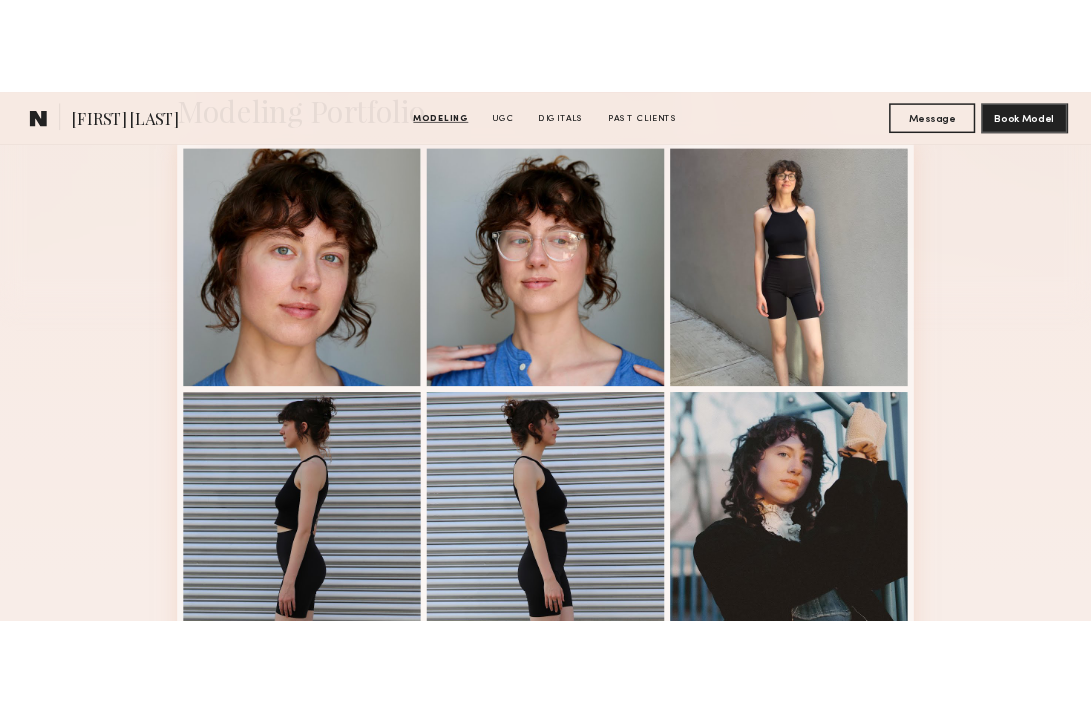 scroll, scrollTop: 508, scrollLeft: 0, axis: vertical 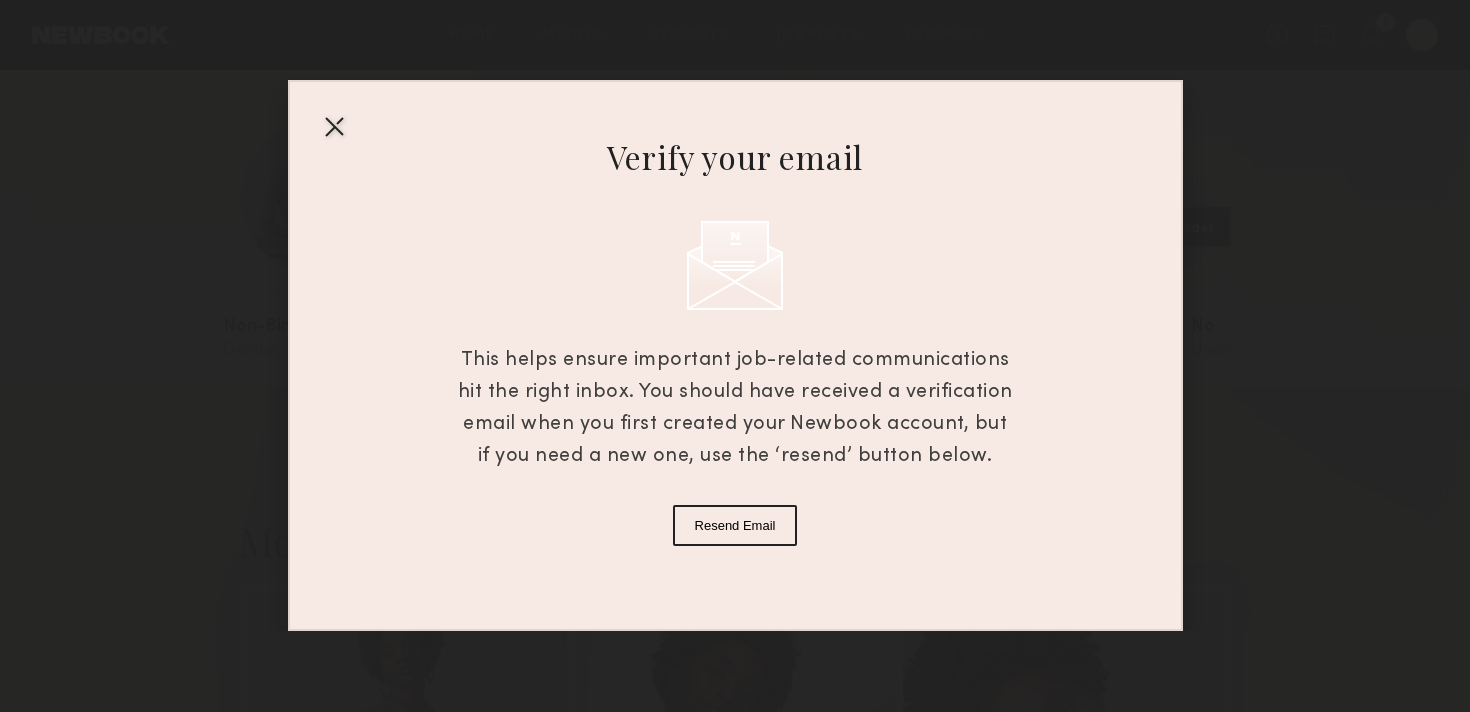 click at bounding box center [334, 126] 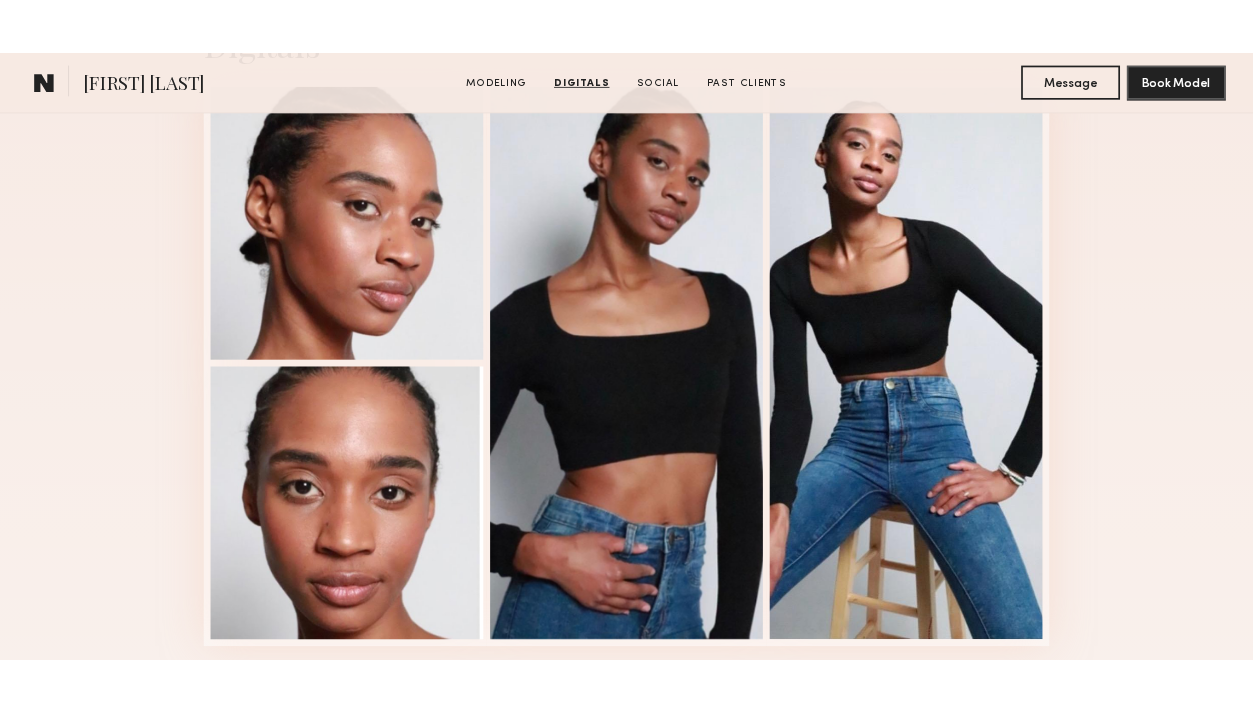 scroll, scrollTop: 2106, scrollLeft: 0, axis: vertical 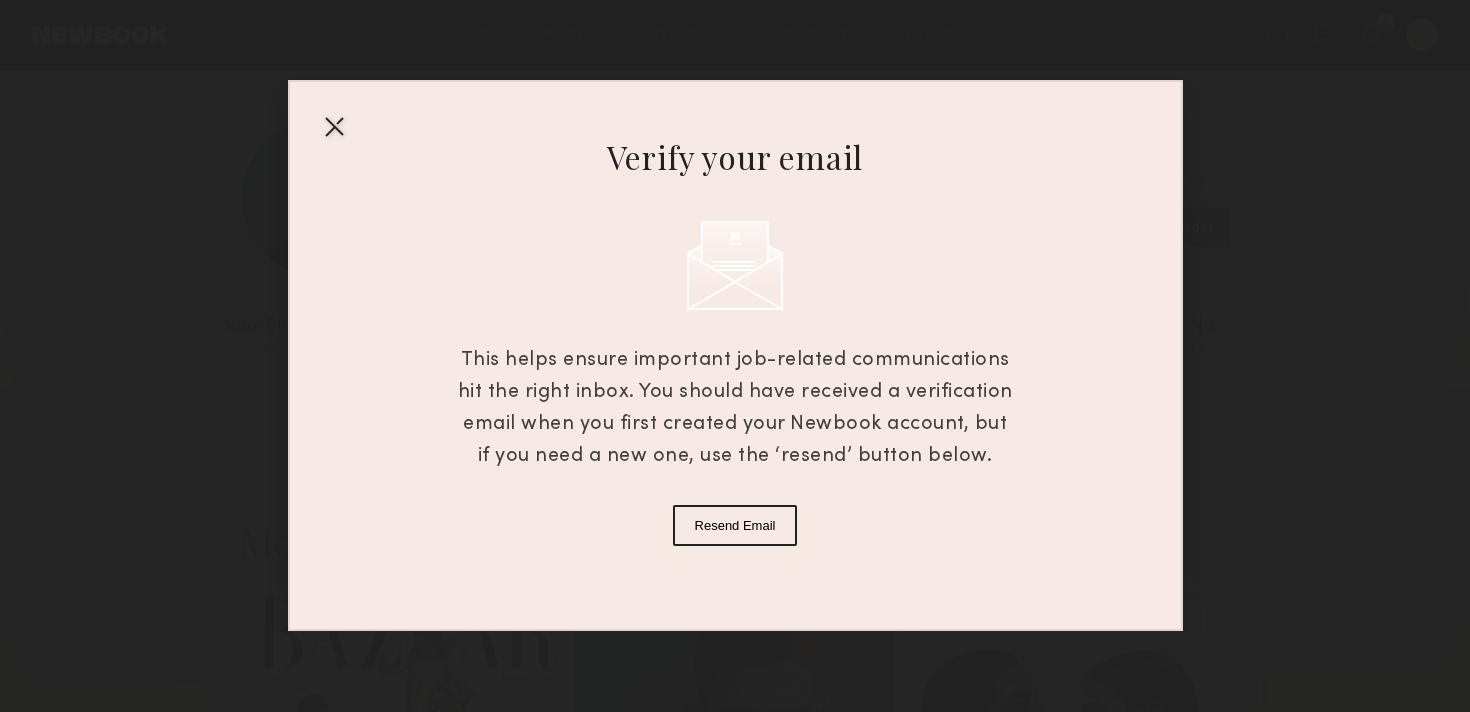 click at bounding box center [334, 126] 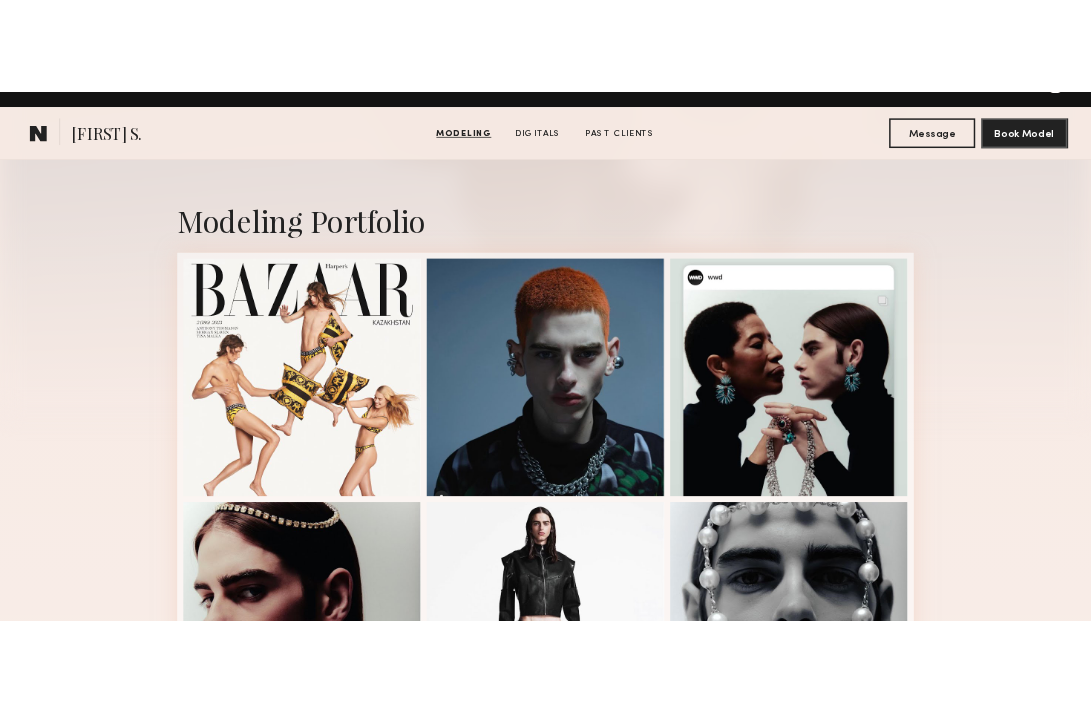 scroll, scrollTop: 527, scrollLeft: 0, axis: vertical 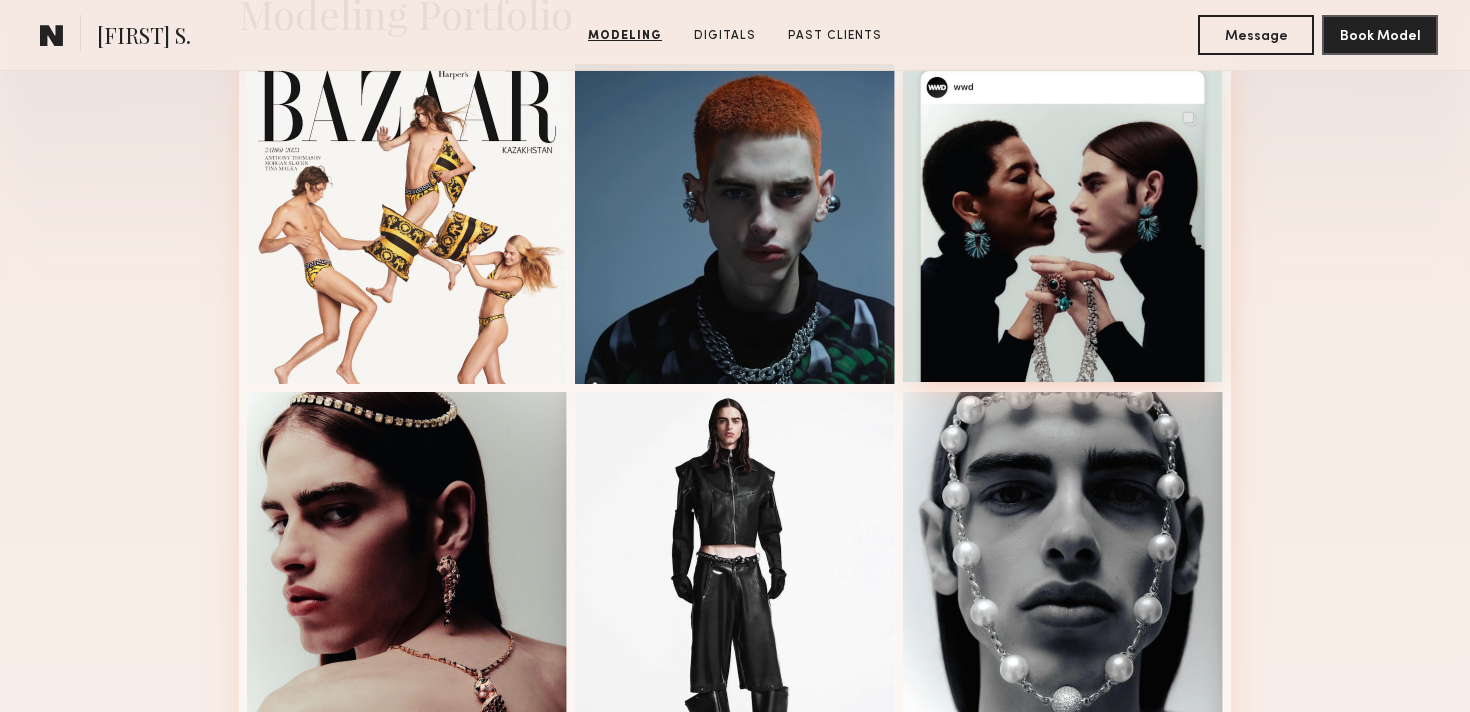 click at bounding box center (1063, 222) 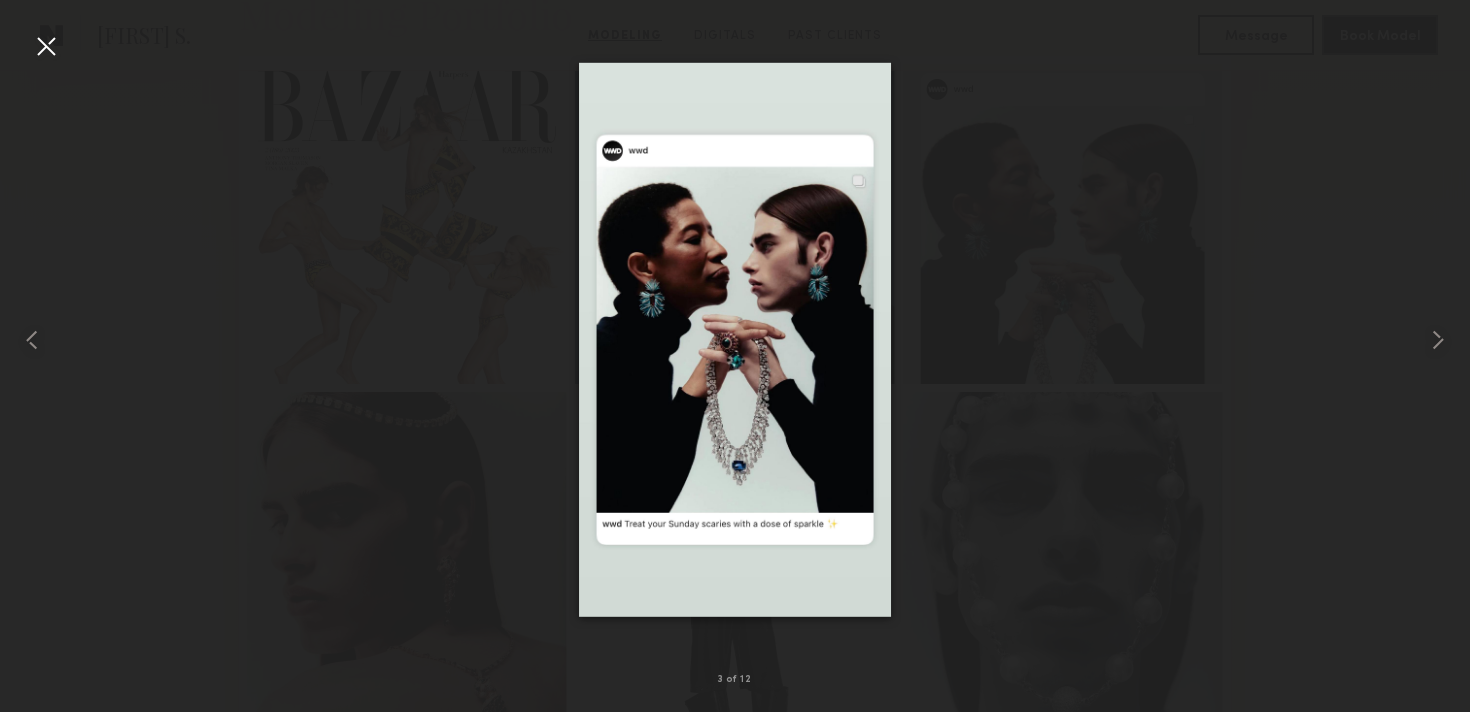click at bounding box center (46, 46) 